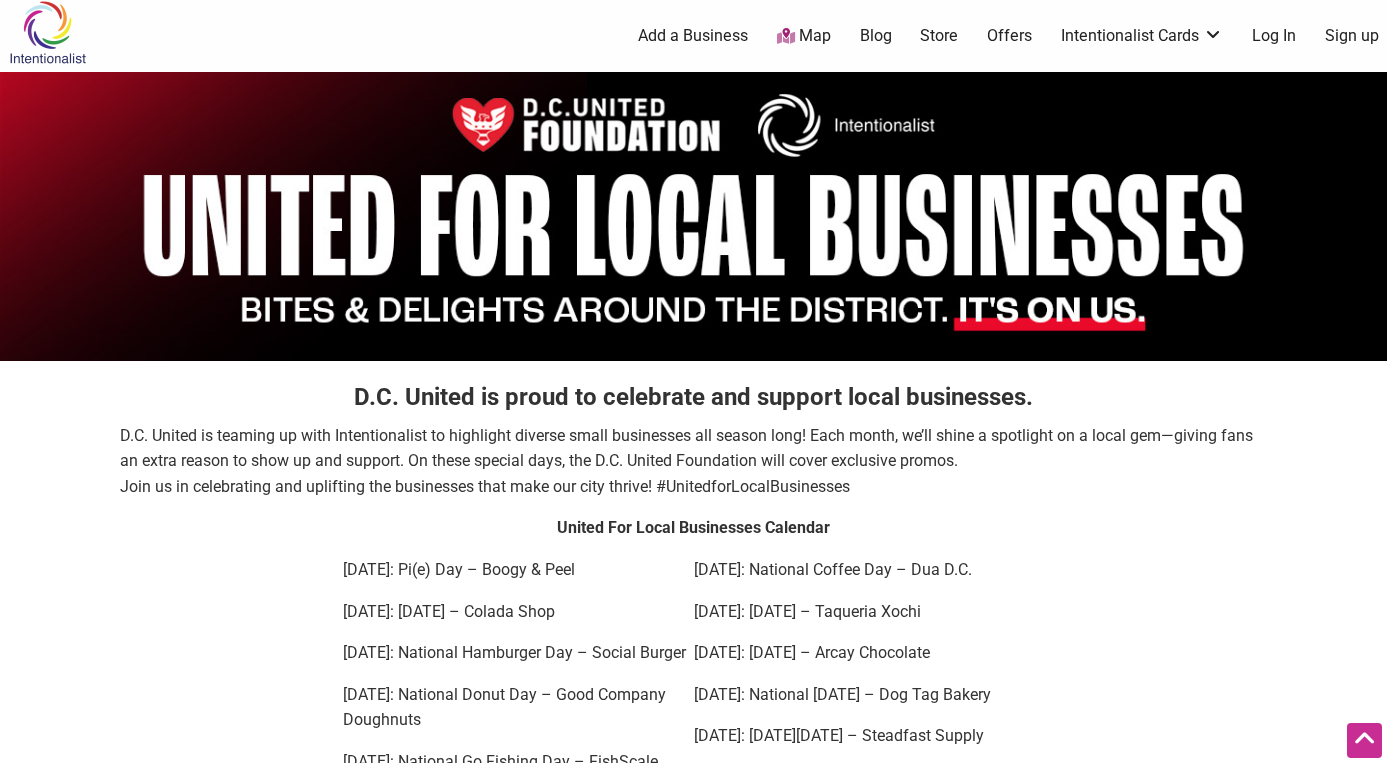 scroll, scrollTop: 0, scrollLeft: 0, axis: both 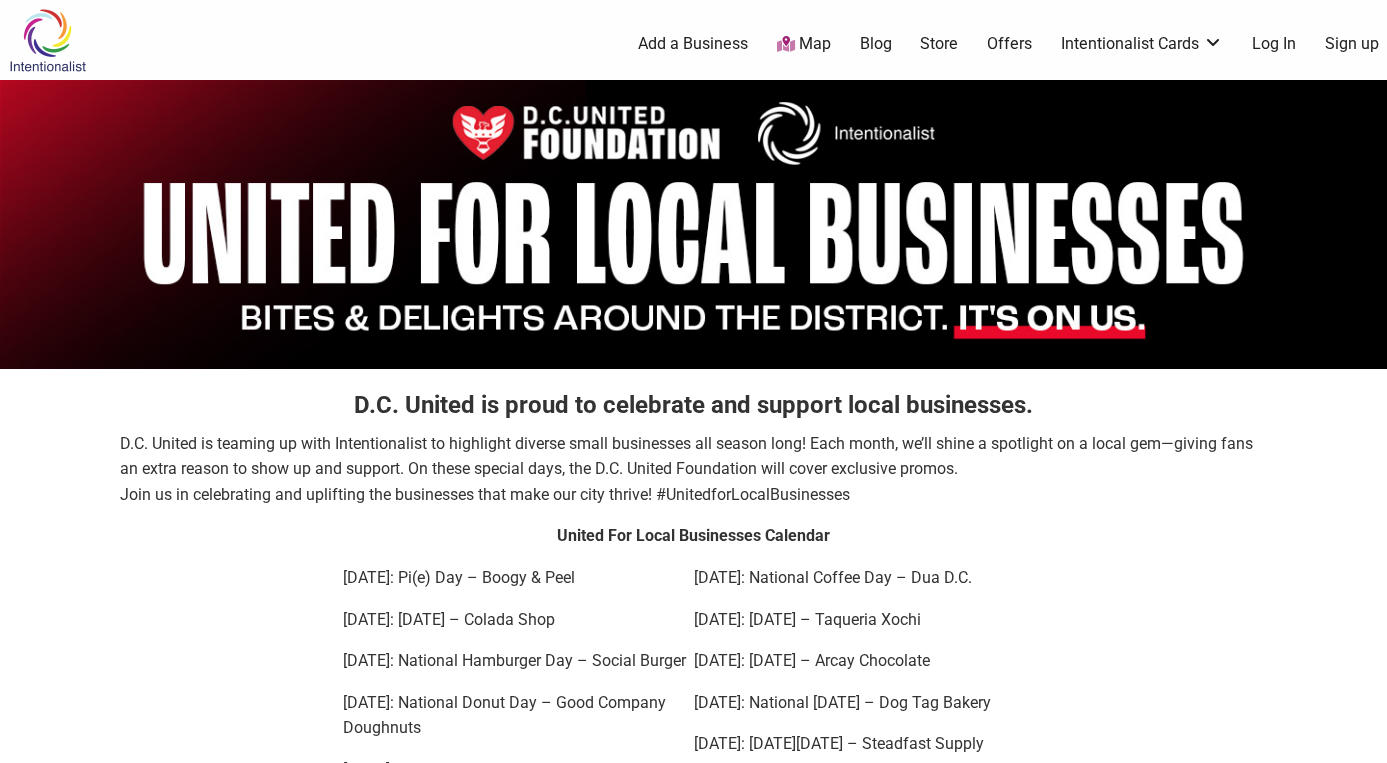 click on "Sign up" at bounding box center (1352, 44) 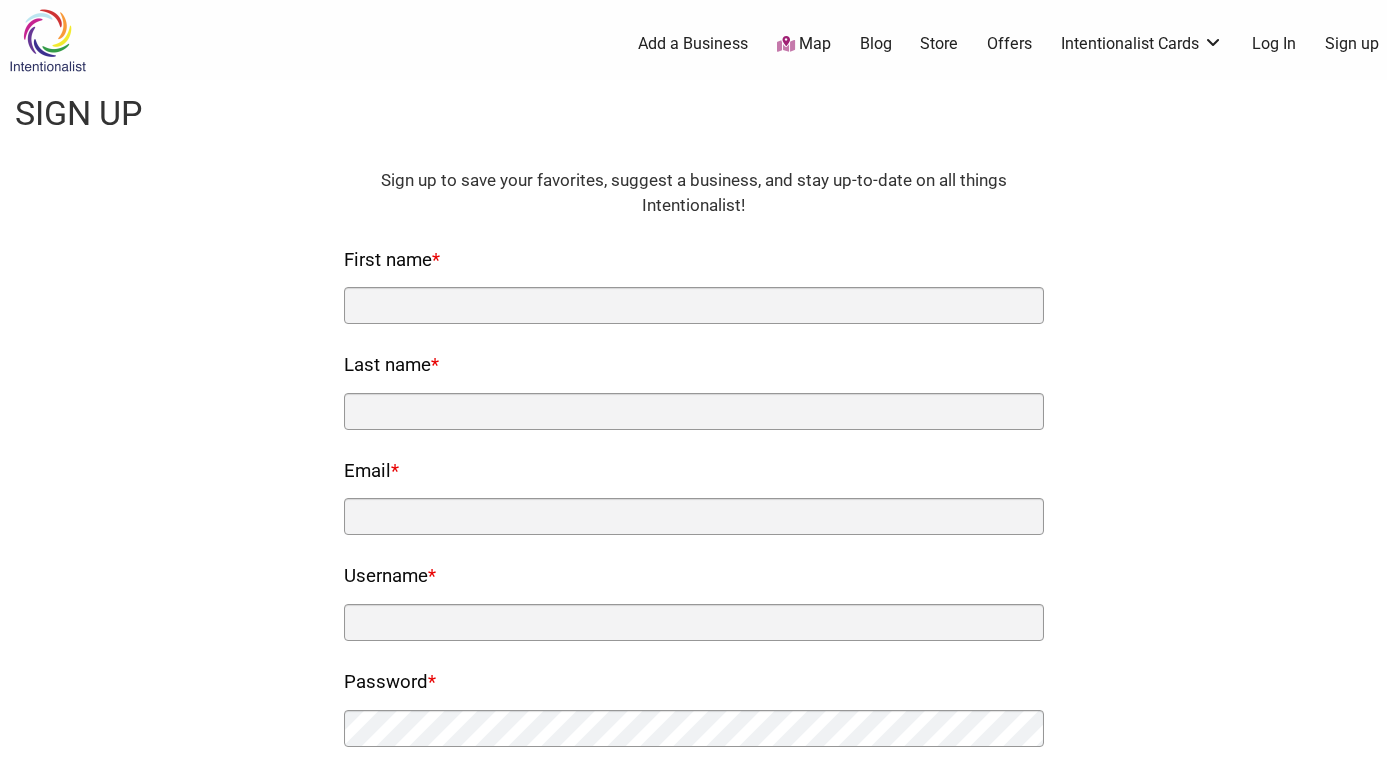 scroll, scrollTop: 0, scrollLeft: 0, axis: both 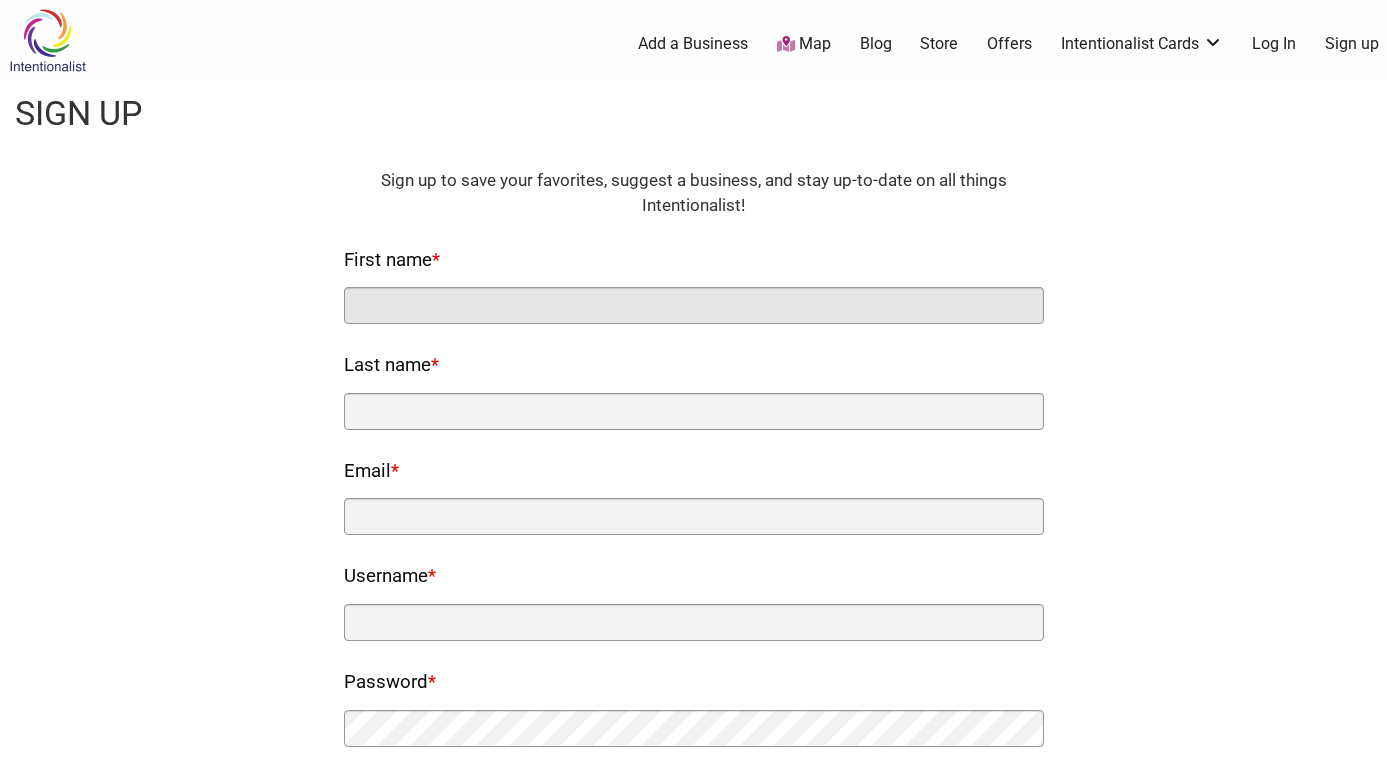 click on "First name  *" at bounding box center [694, 305] 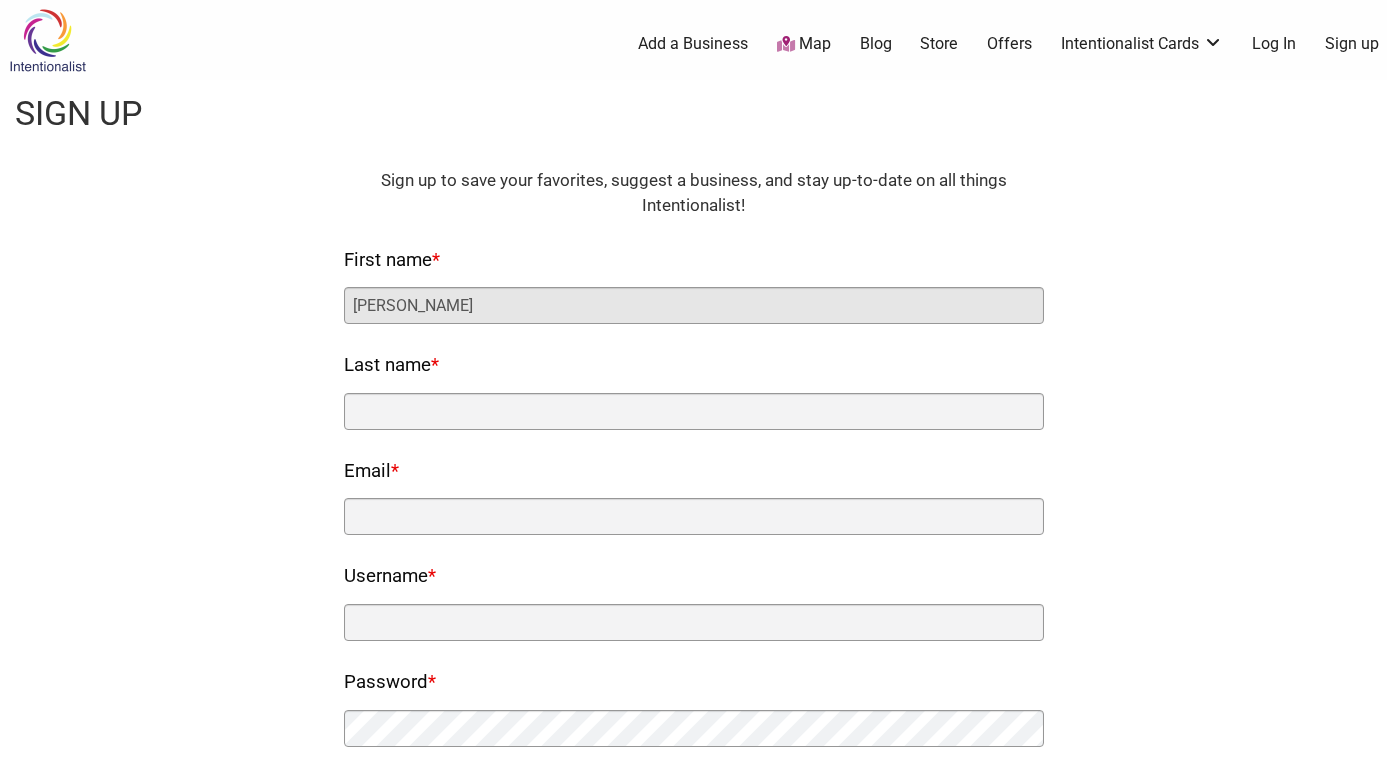 type on "Olivia" 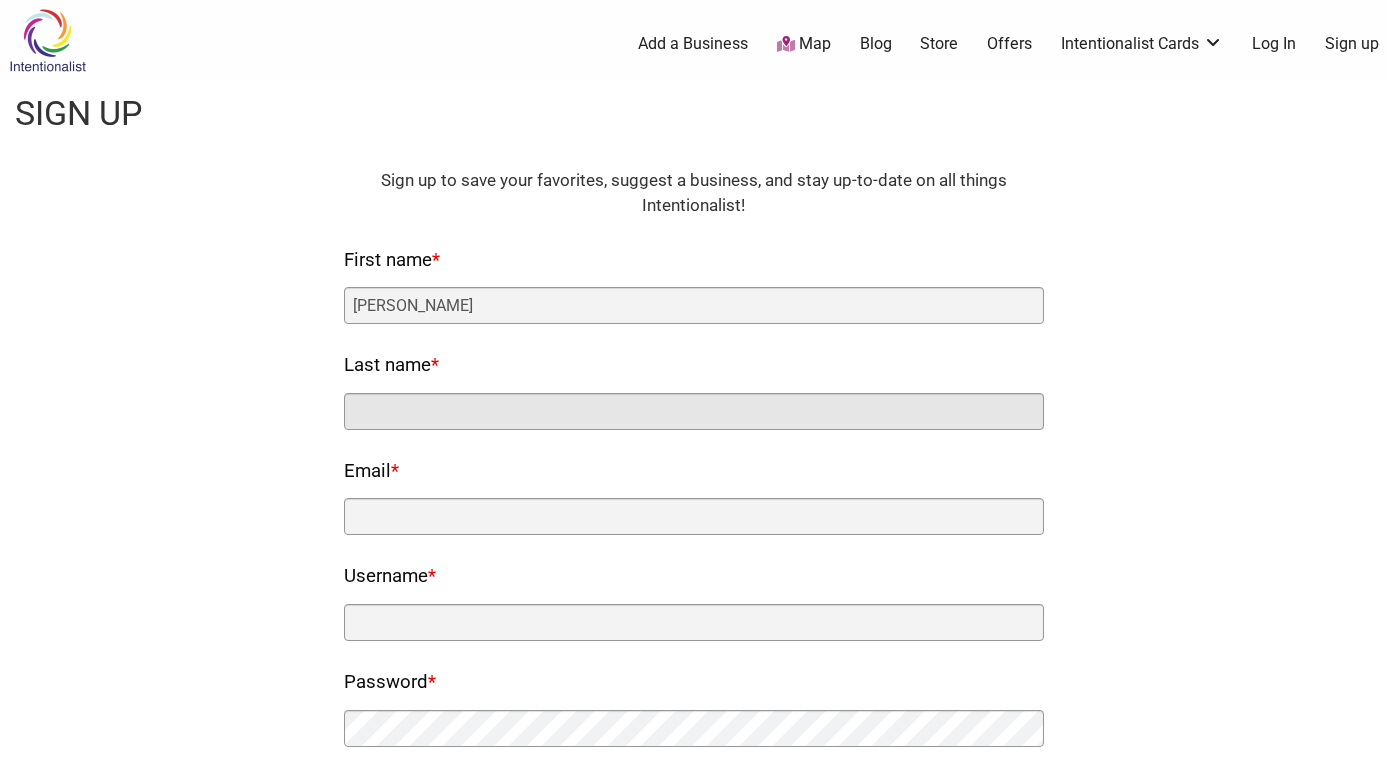 type on "Armandroff" 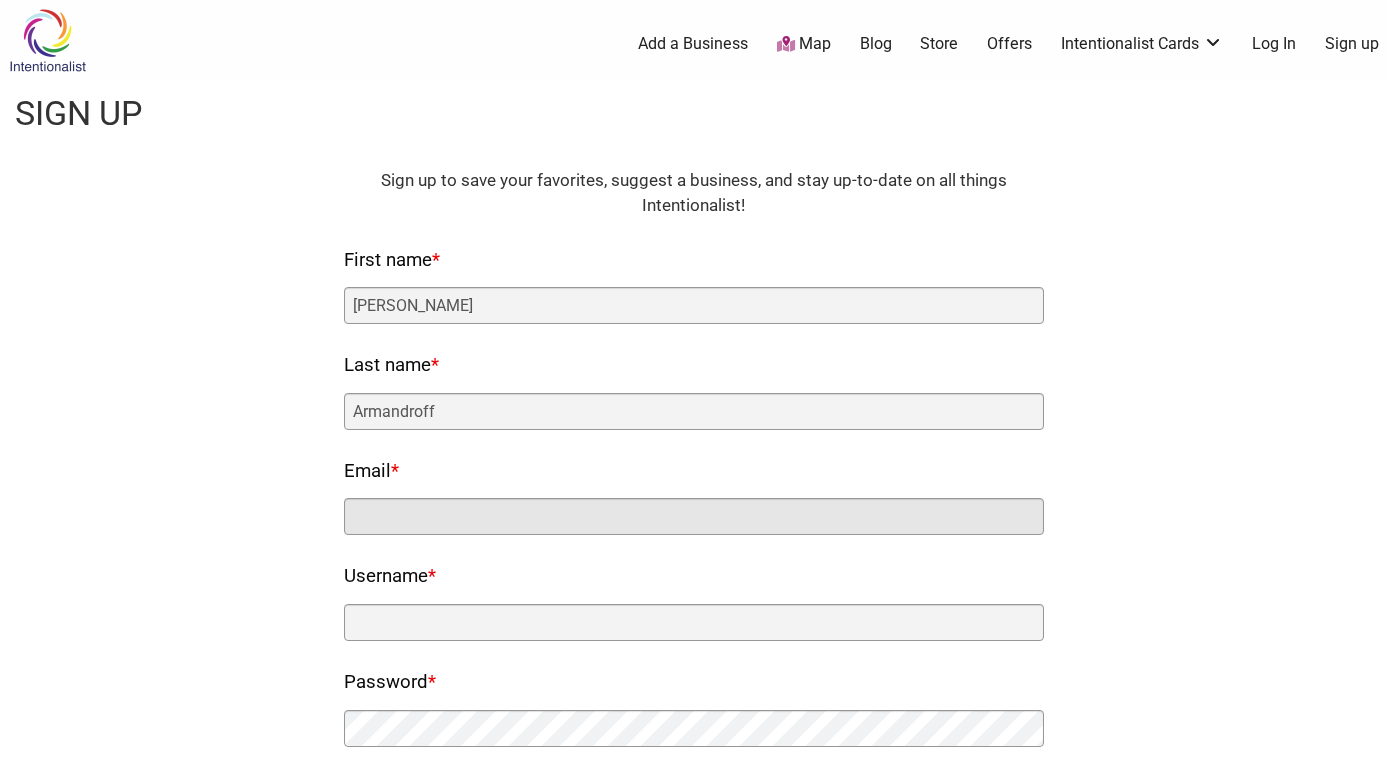 type on "armandro@usc.edu" 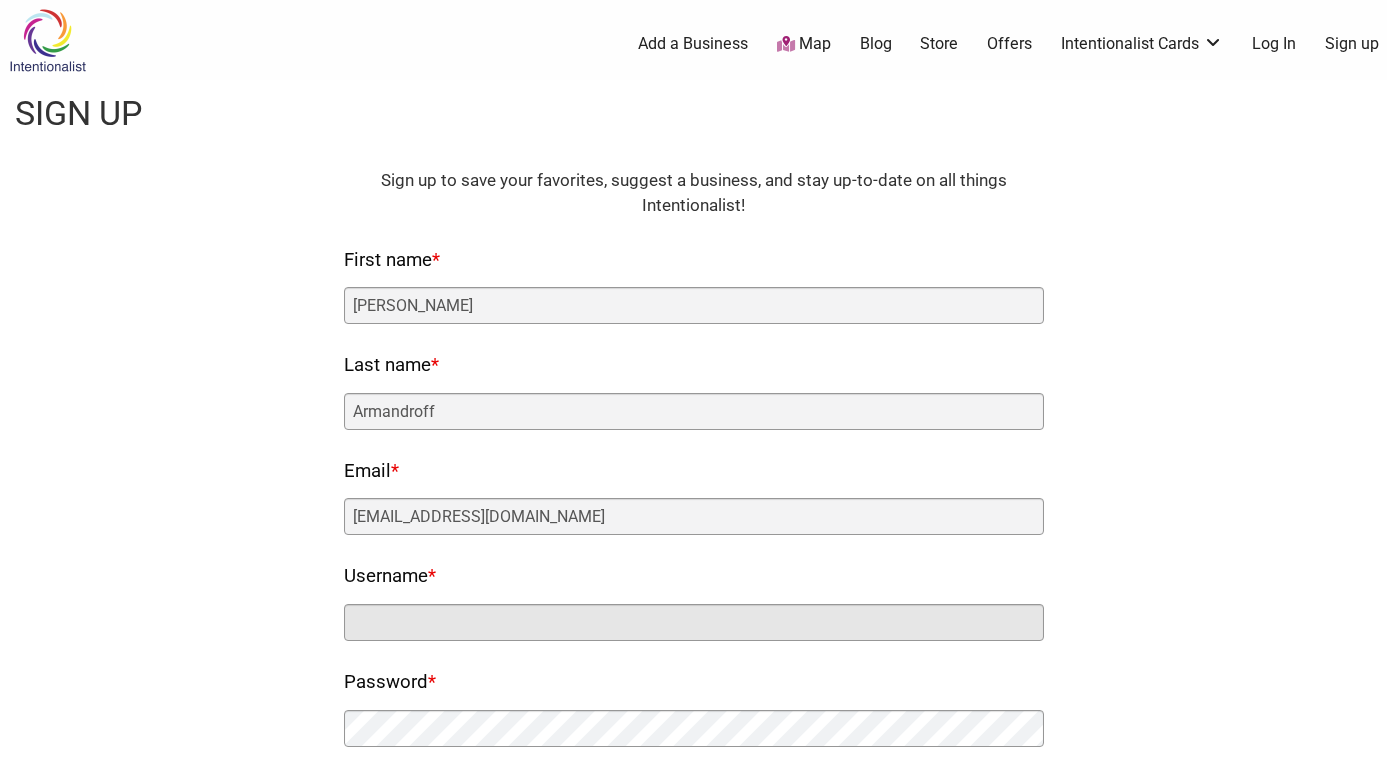 click on "Username  *" at bounding box center [694, 622] 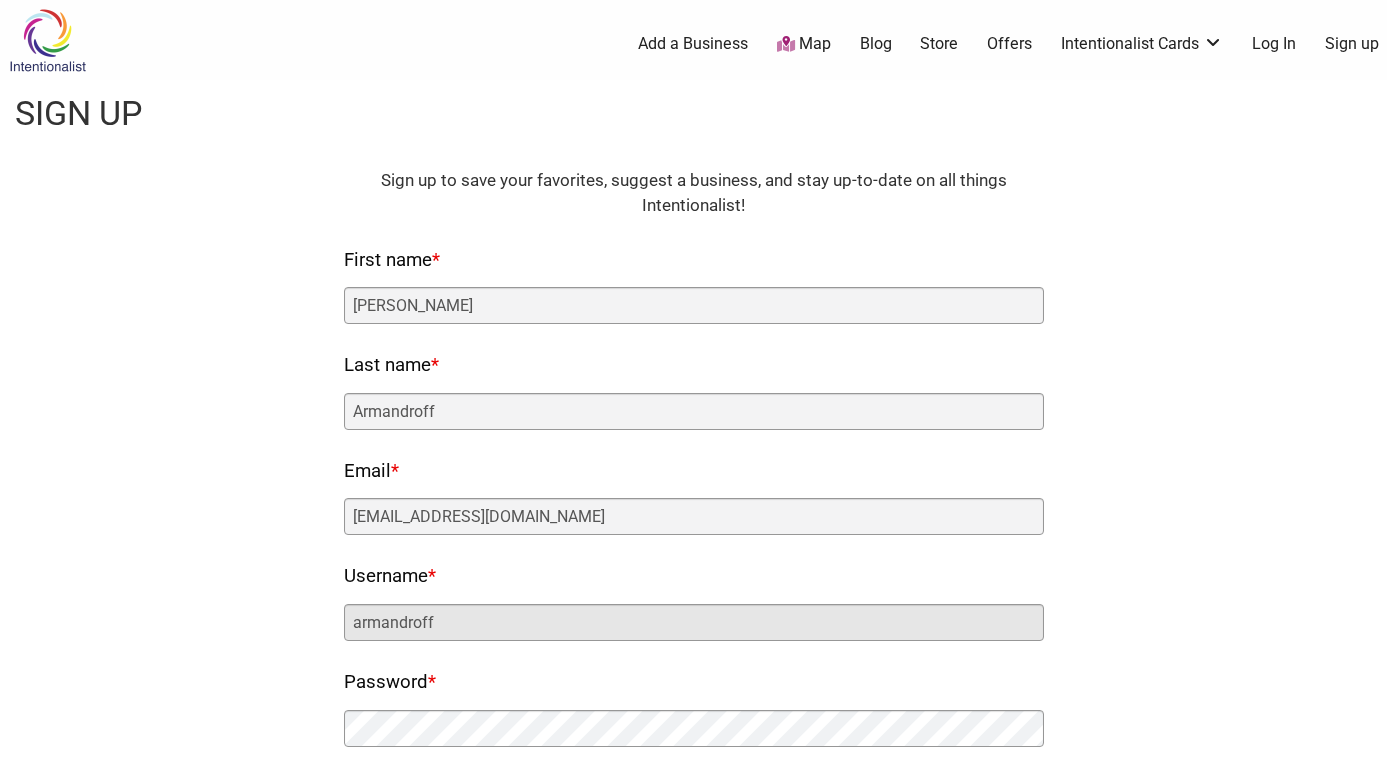 type on "armandroff" 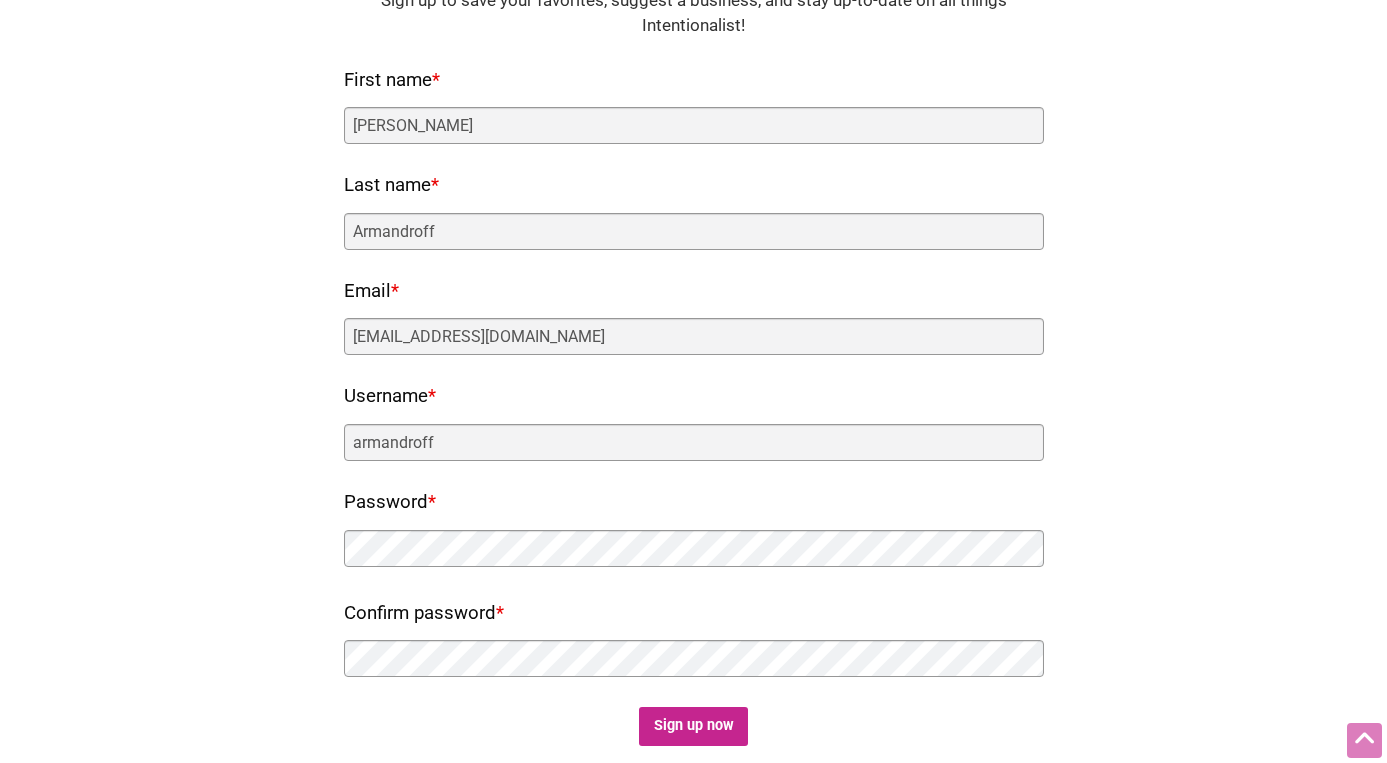scroll, scrollTop: 181, scrollLeft: 0, axis: vertical 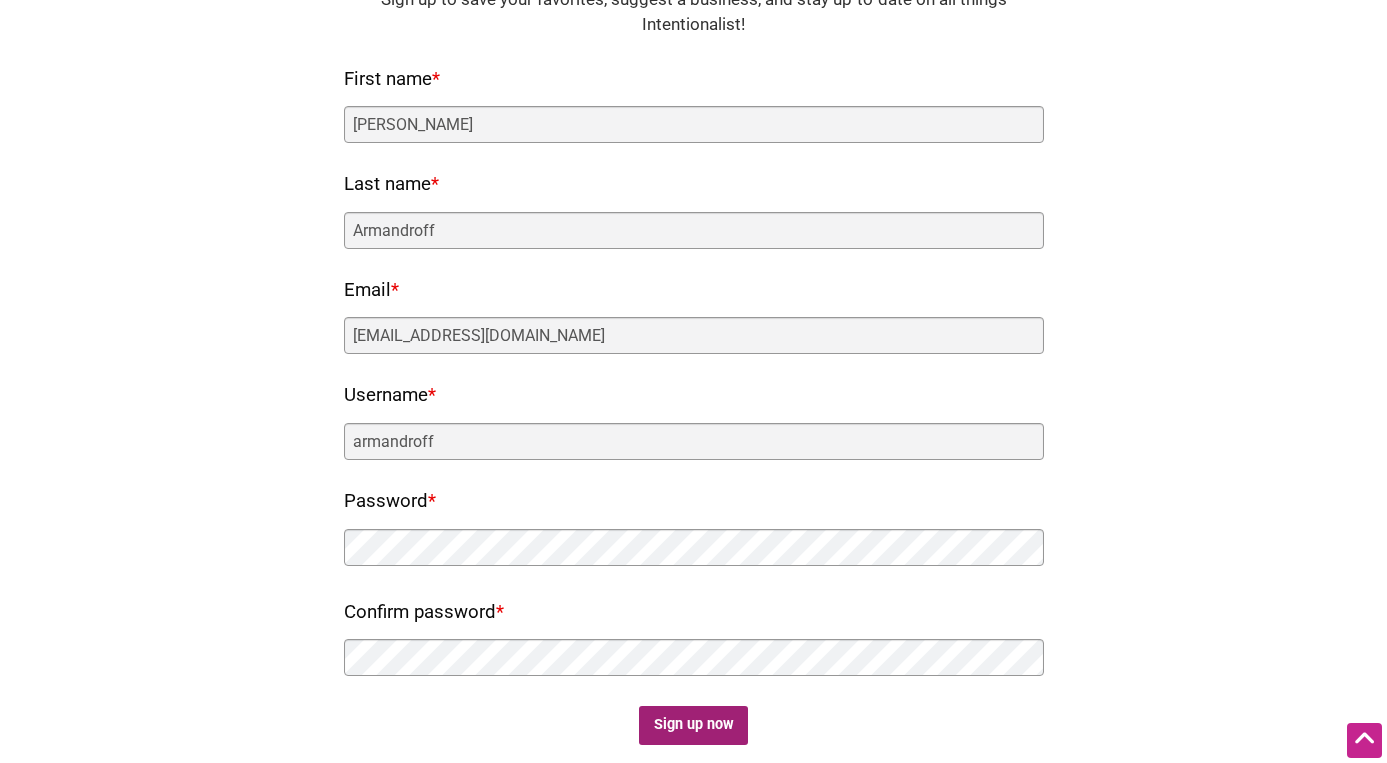 click on "Sign up now" at bounding box center [693, 725] 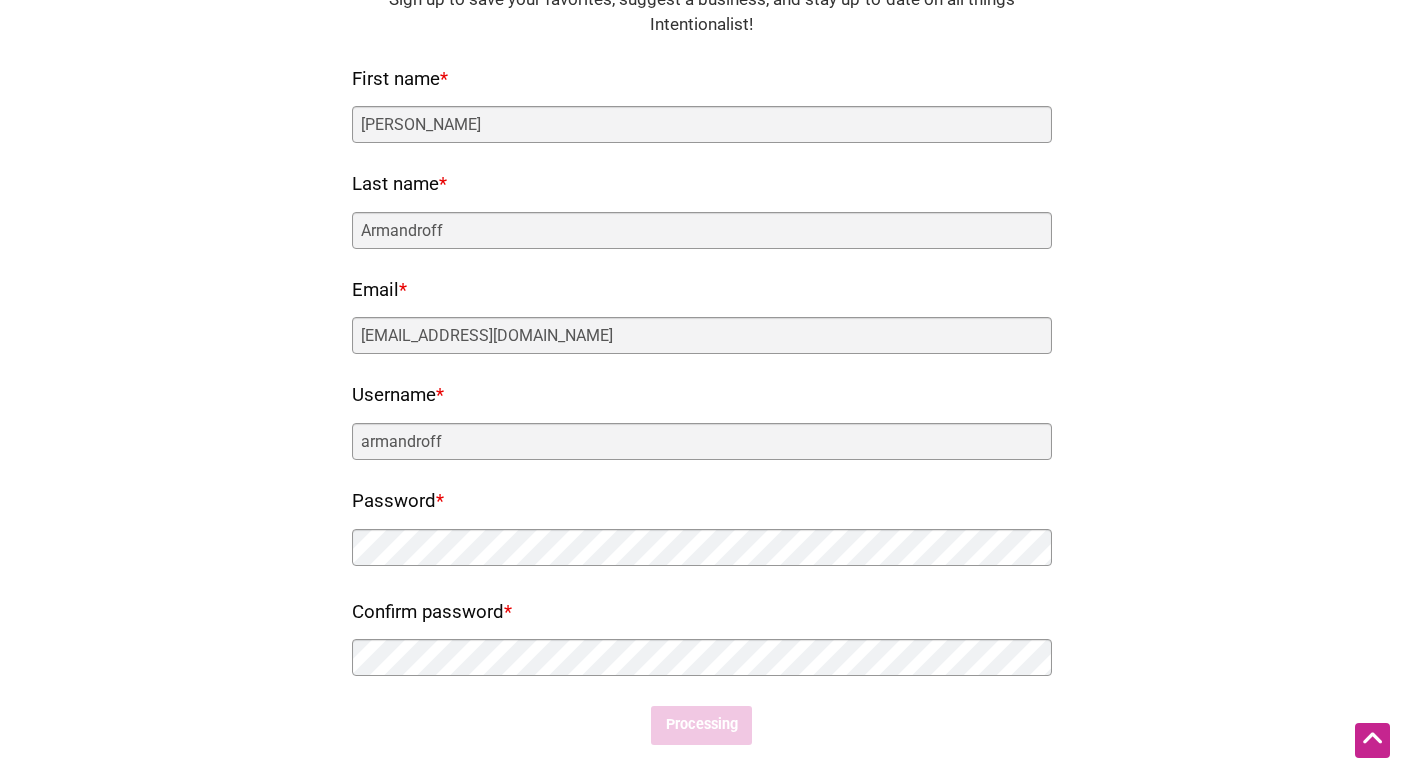 scroll, scrollTop: 0, scrollLeft: 0, axis: both 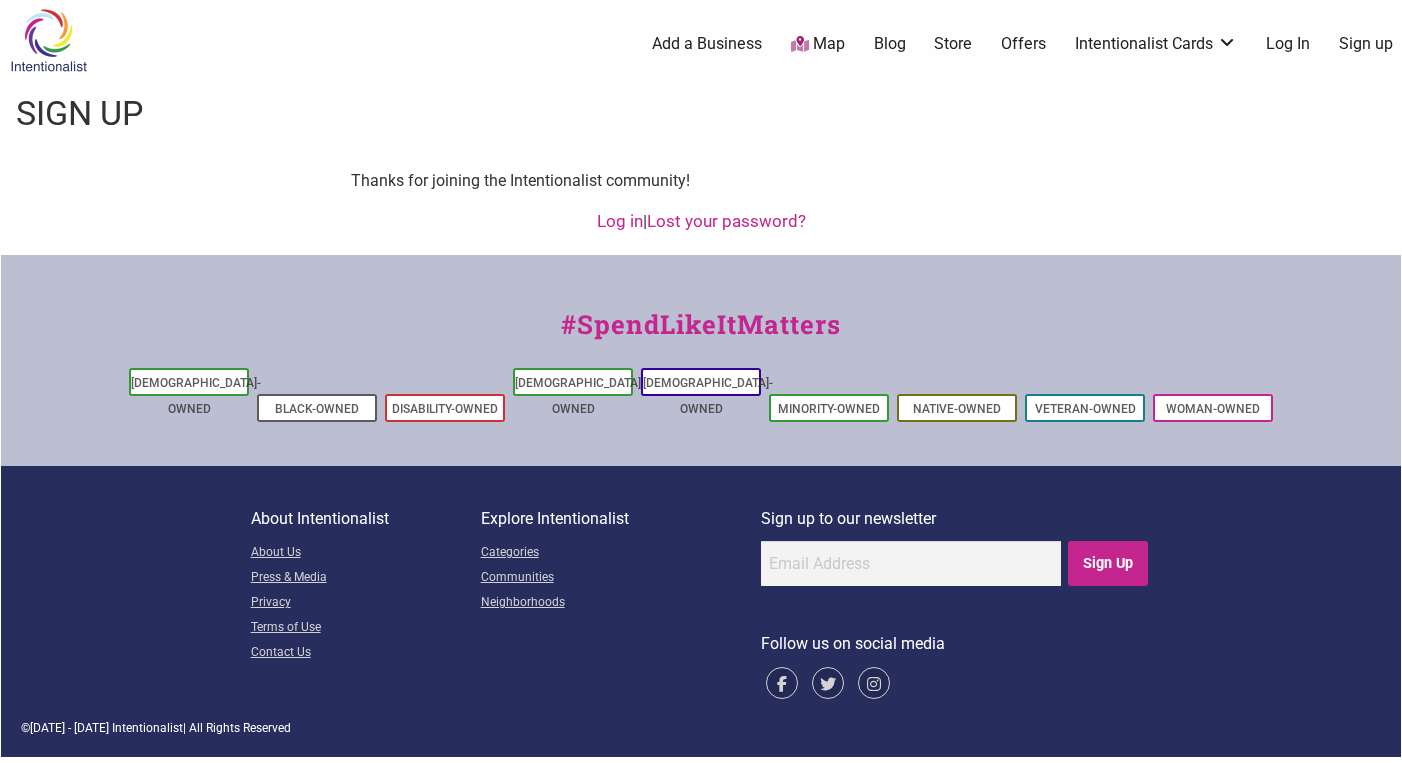 click on "Offers" at bounding box center [1023, 44] 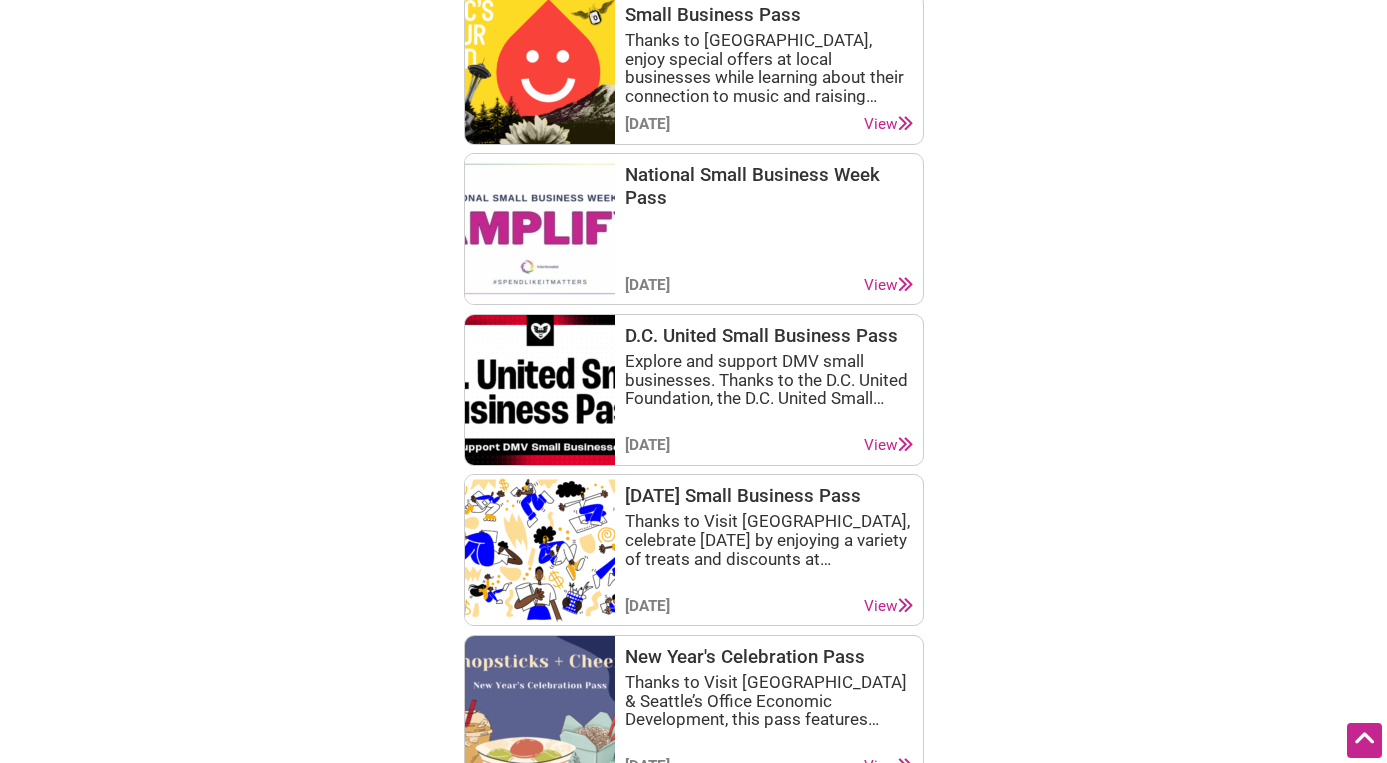 scroll, scrollTop: 2225, scrollLeft: 0, axis: vertical 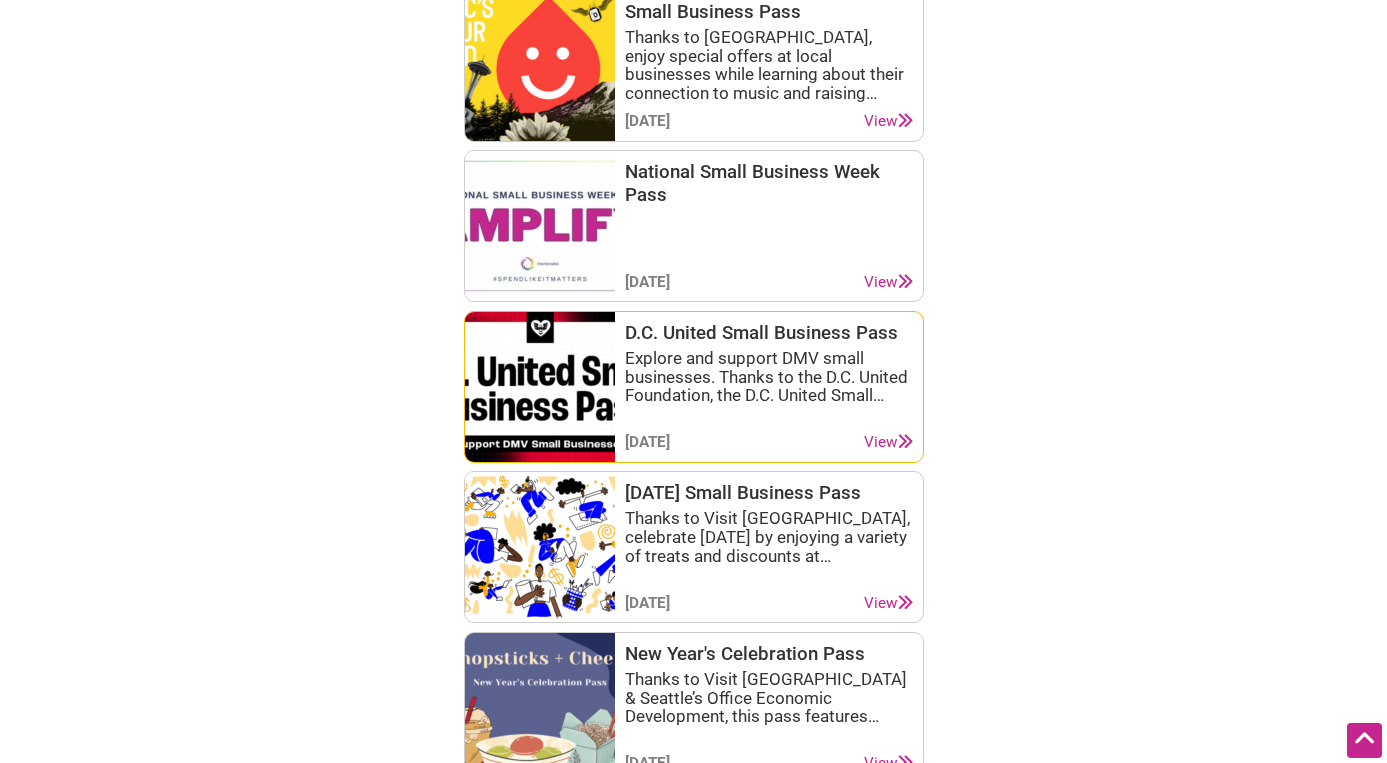 click on "D.C. United Small Business Pass" at bounding box center (769, 333) 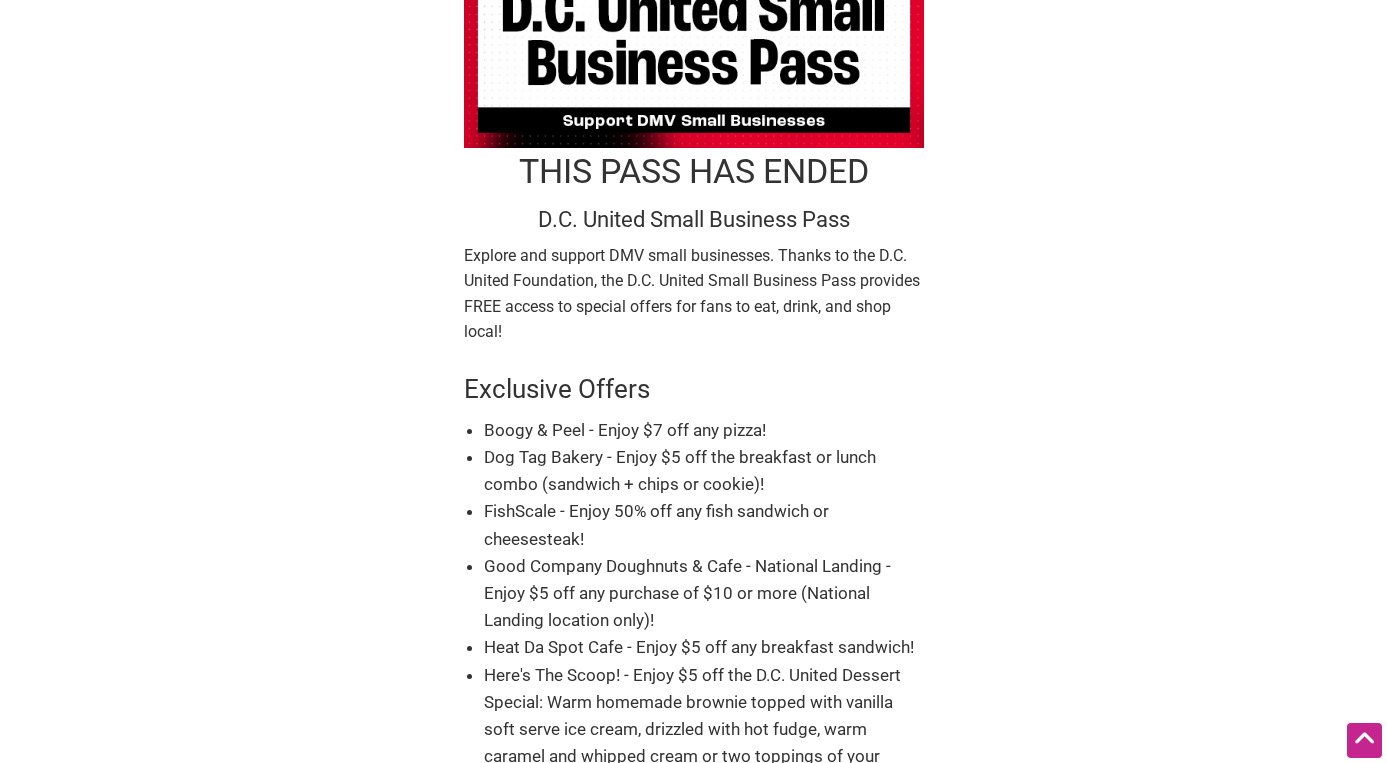 scroll, scrollTop: 168, scrollLeft: 0, axis: vertical 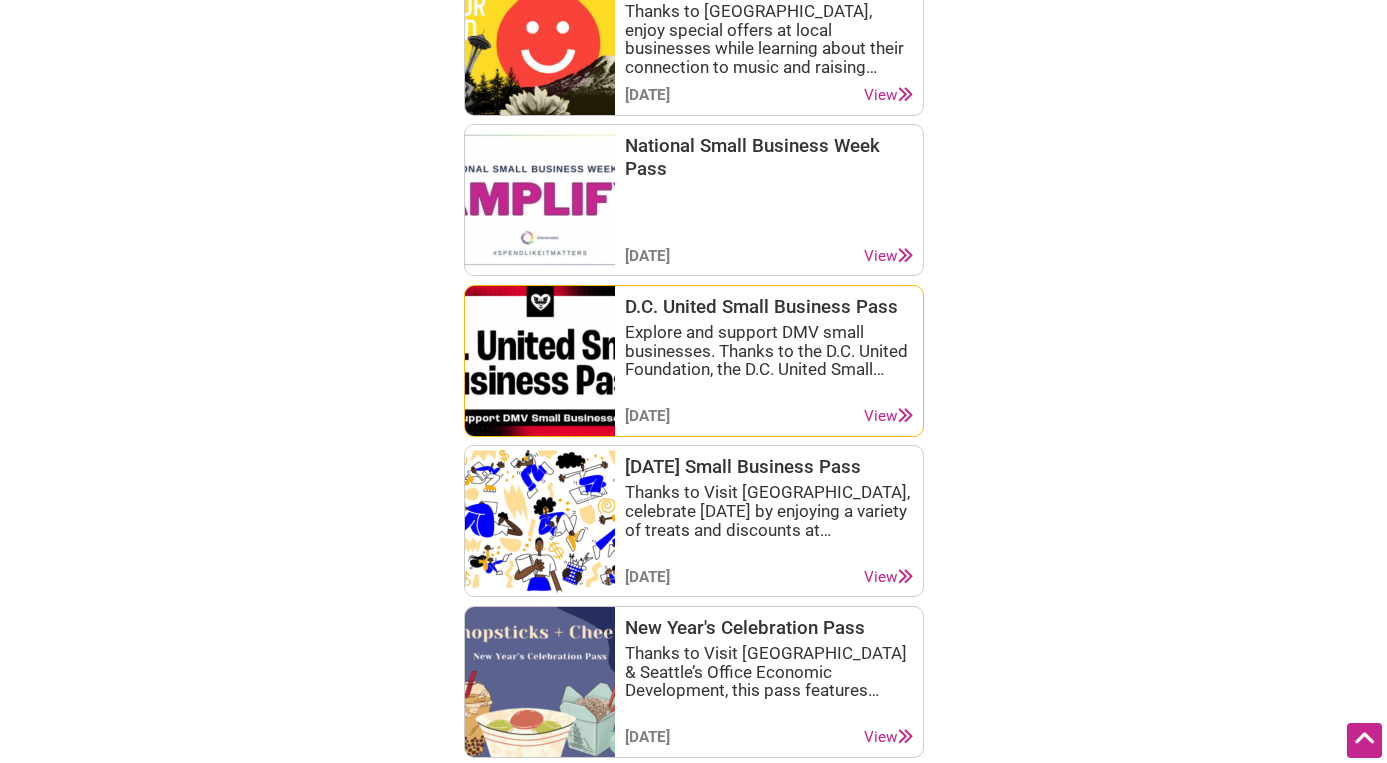 click at bounding box center (540, 361) 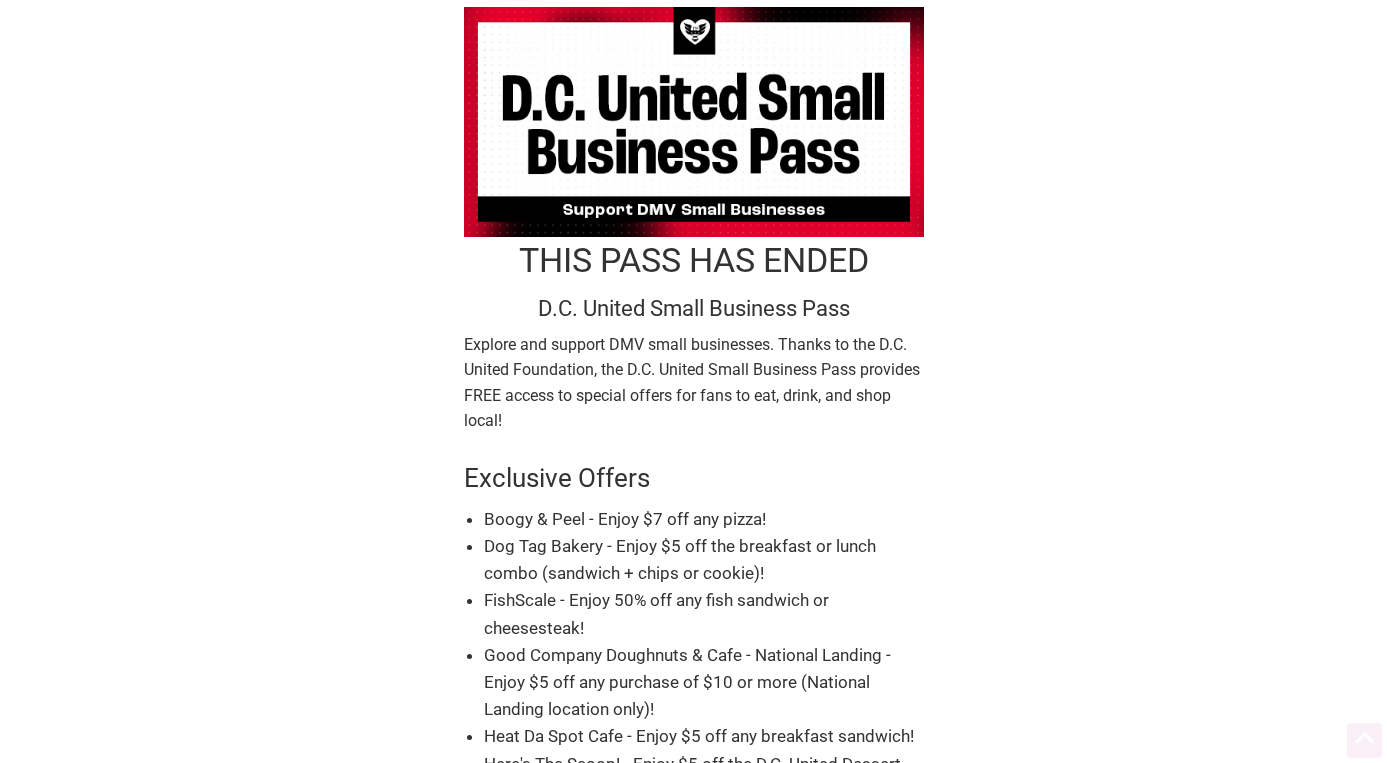 scroll, scrollTop: 0, scrollLeft: 0, axis: both 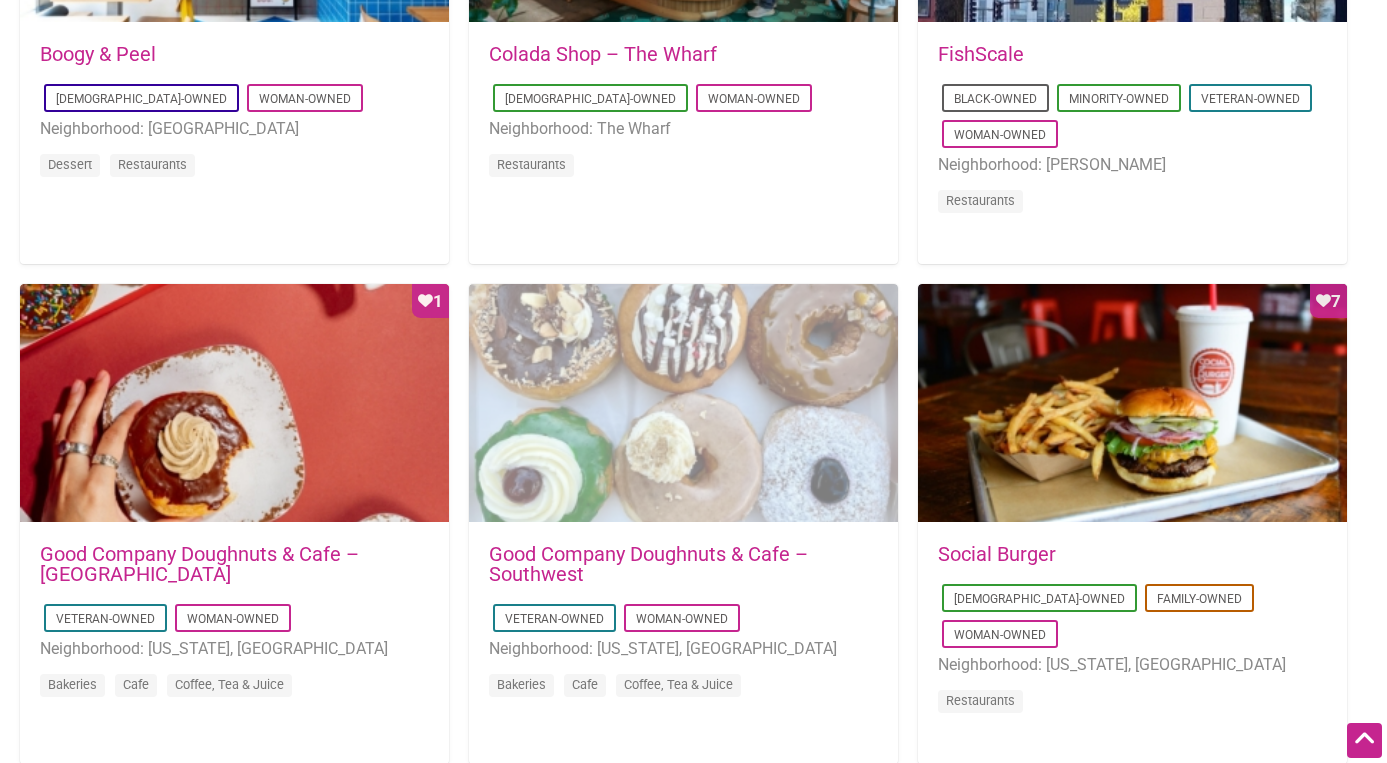 click at bounding box center (683, 404) 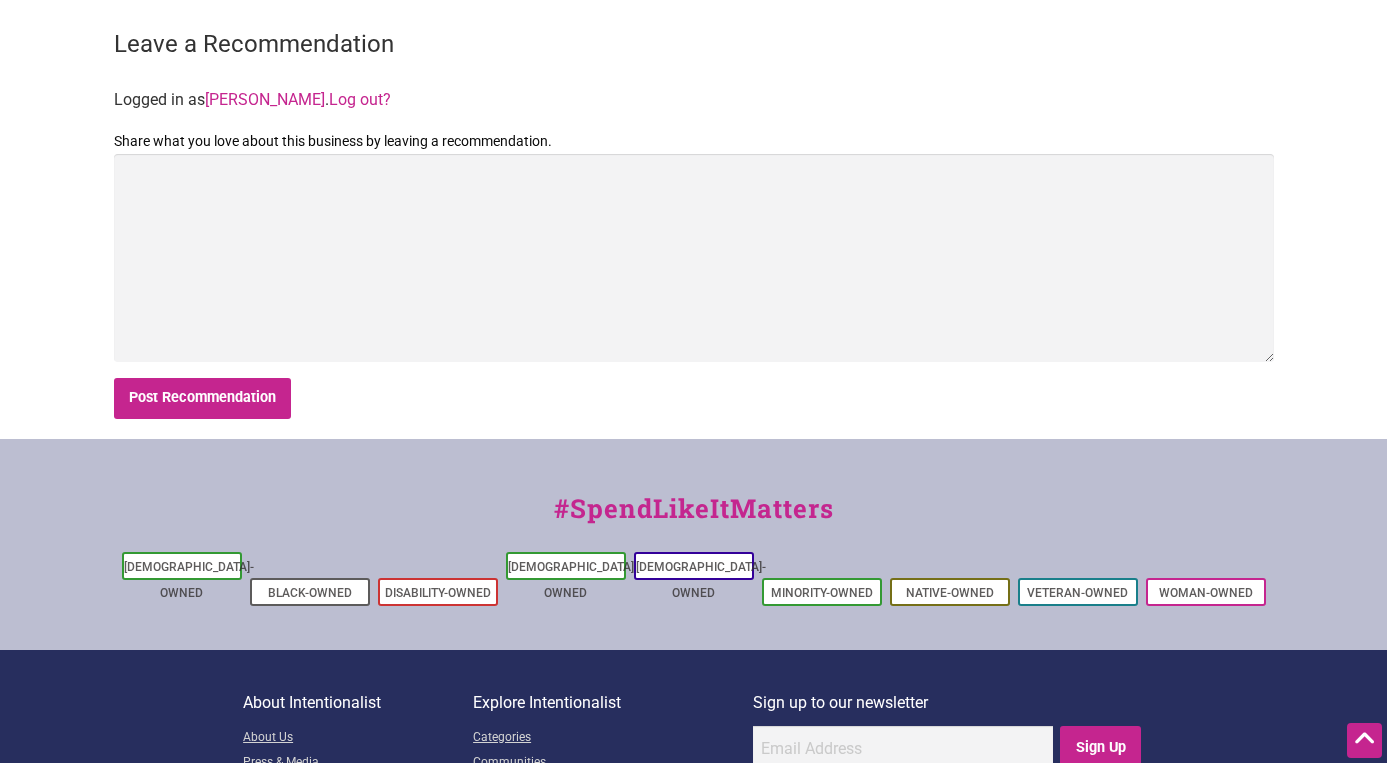 scroll, scrollTop: 995, scrollLeft: 0, axis: vertical 